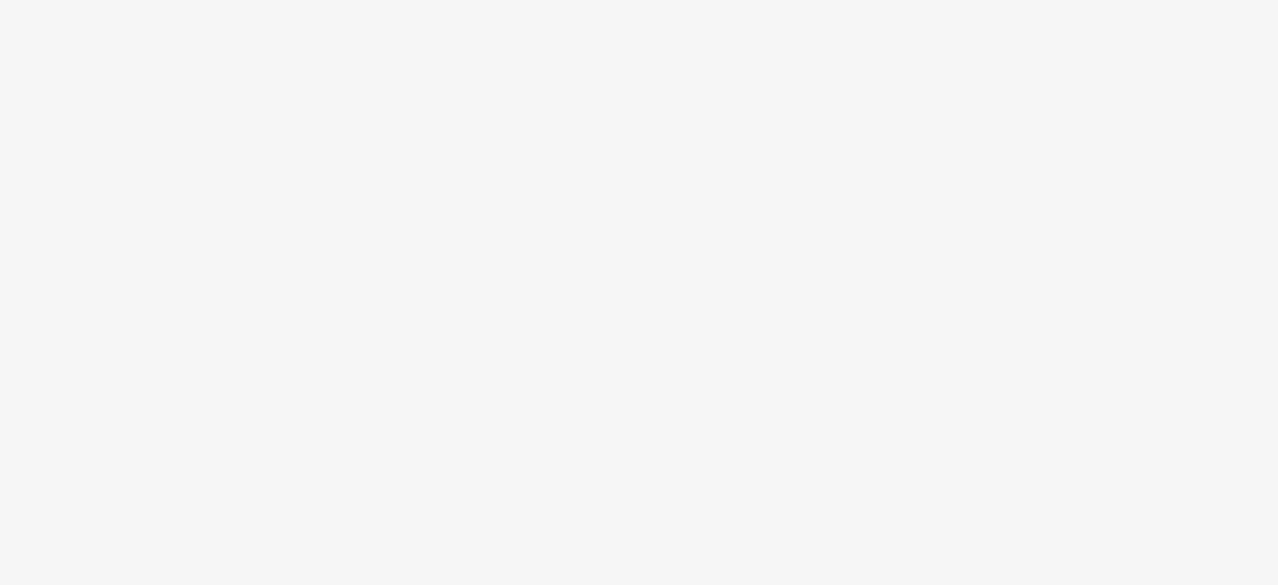 scroll, scrollTop: 0, scrollLeft: 0, axis: both 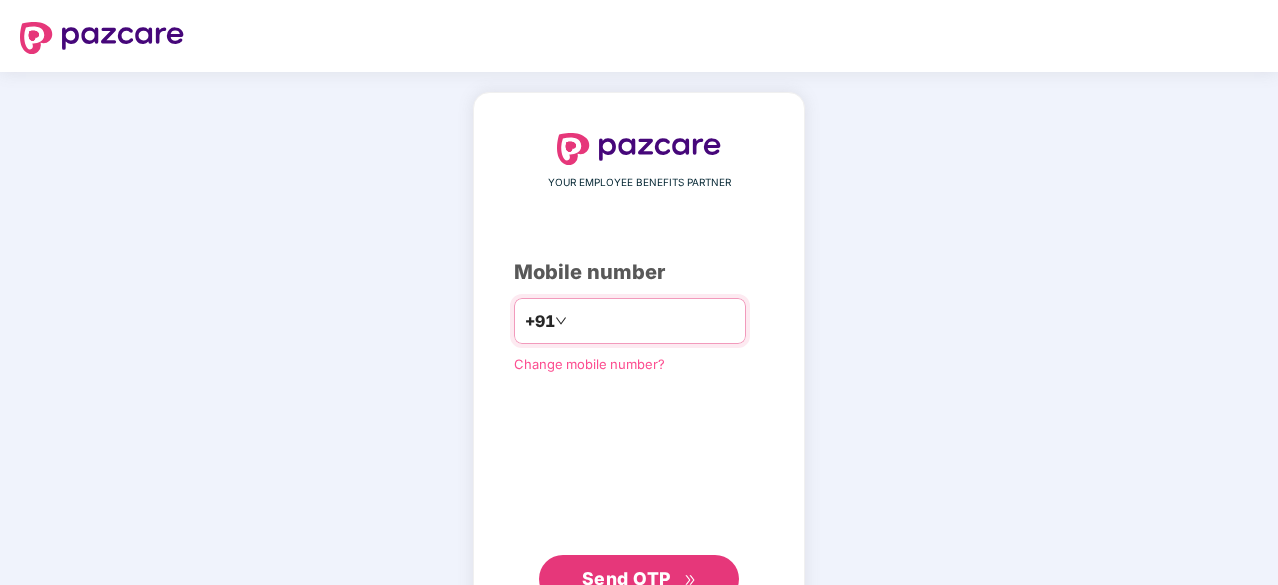 drag, startPoint x: 0, startPoint y: 0, endPoint x: 649, endPoint y: 332, distance: 728.989 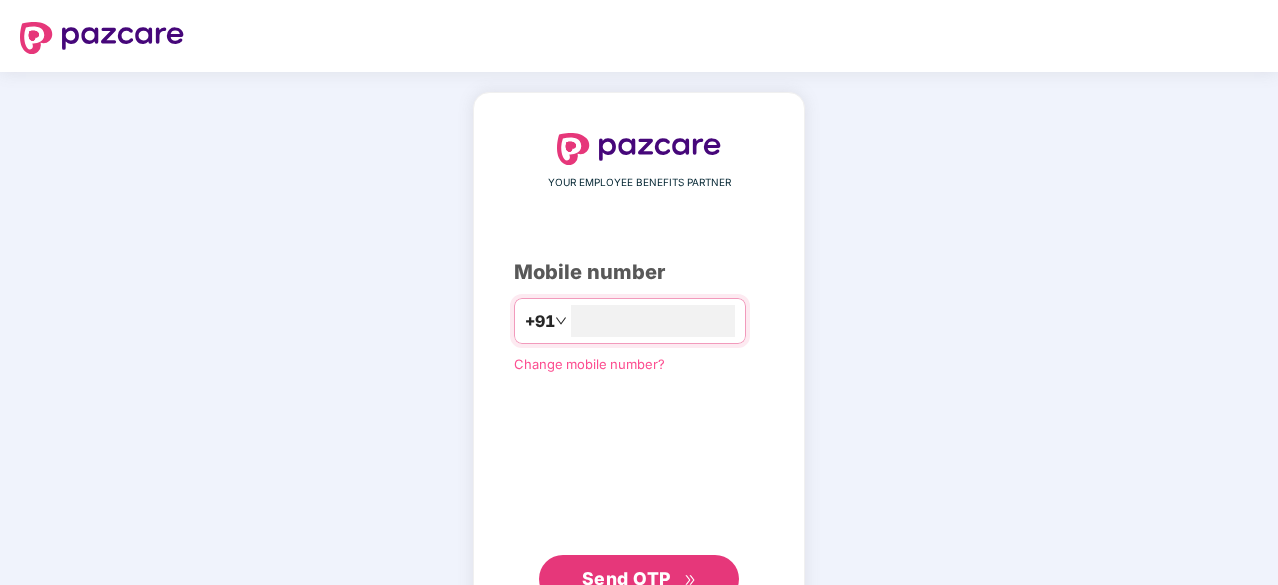 click on "Send OTP" at bounding box center (626, 578) 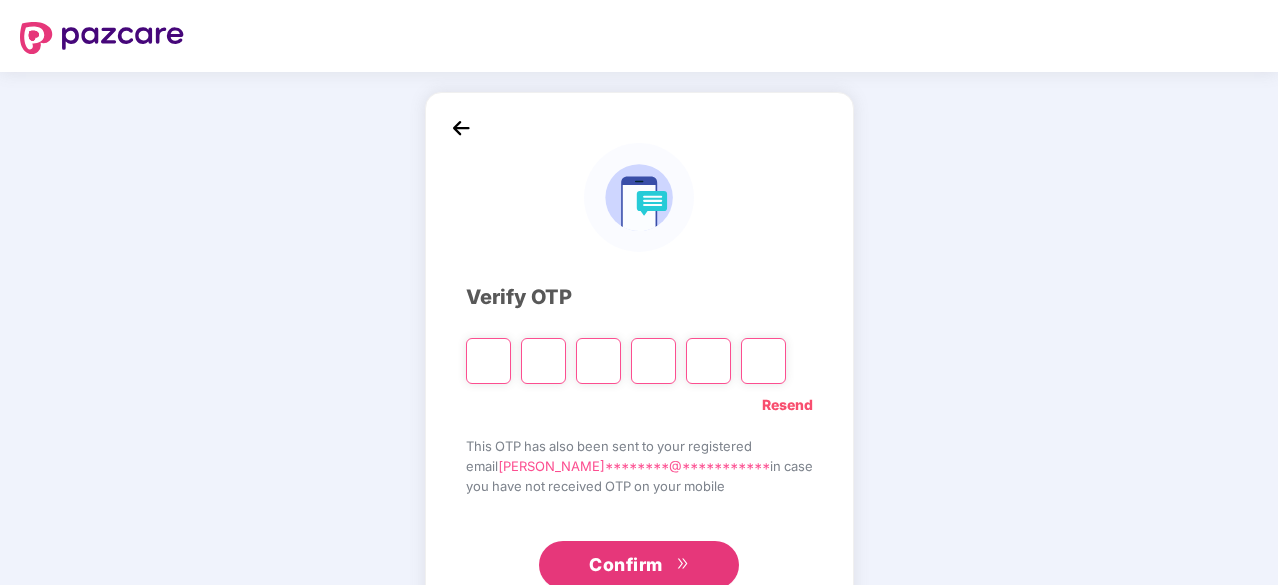 type on "*" 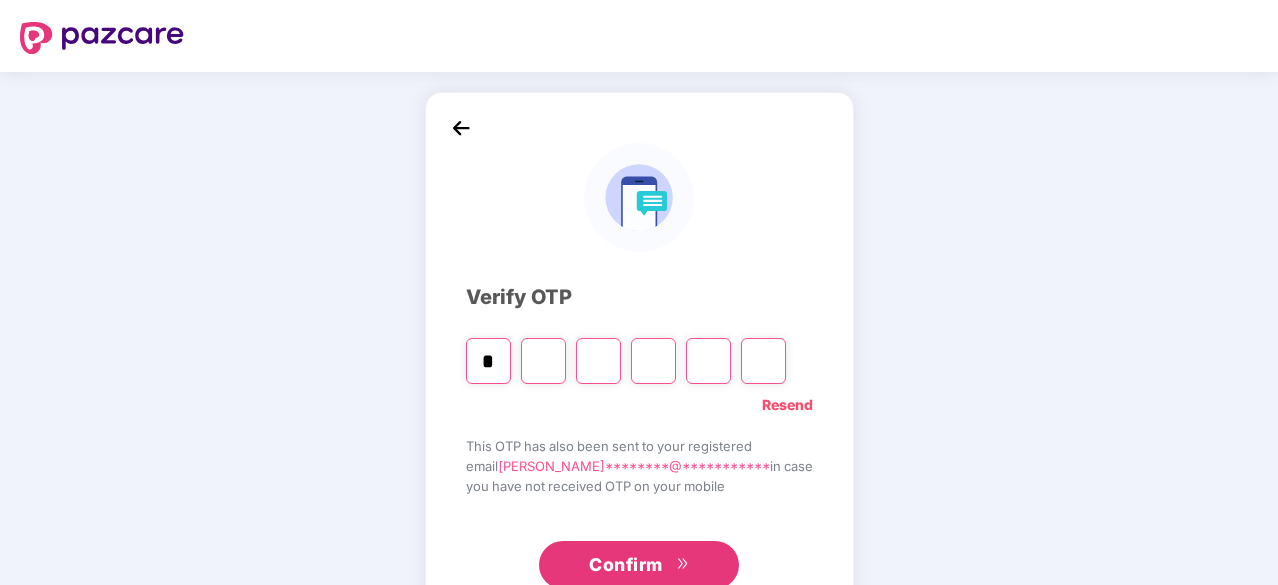 type on "*" 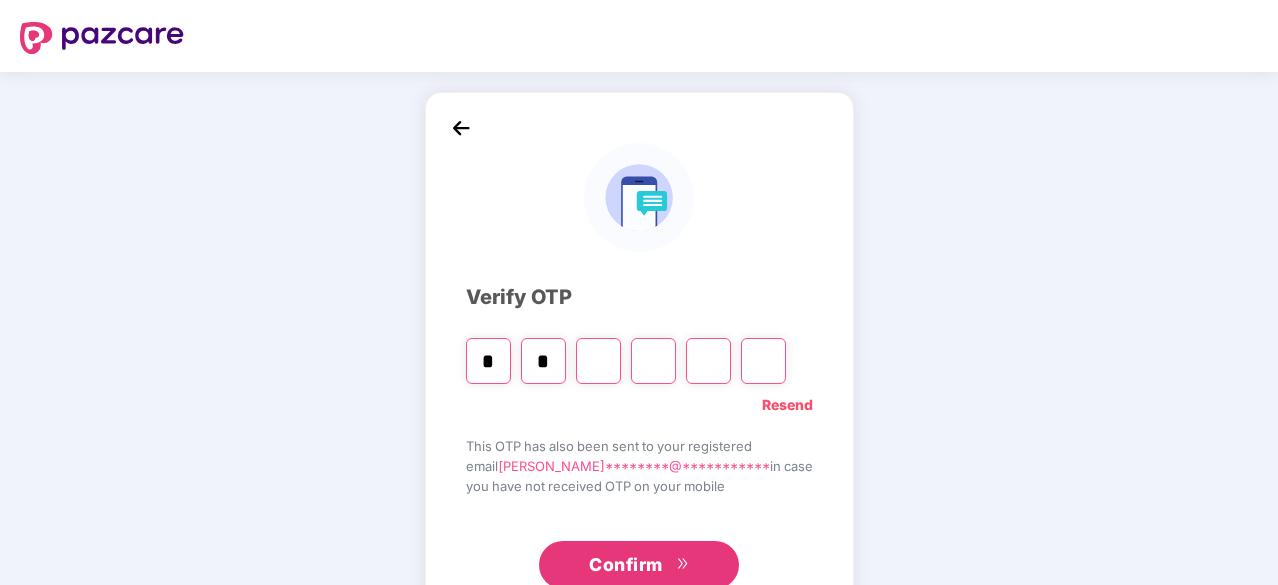 type on "*" 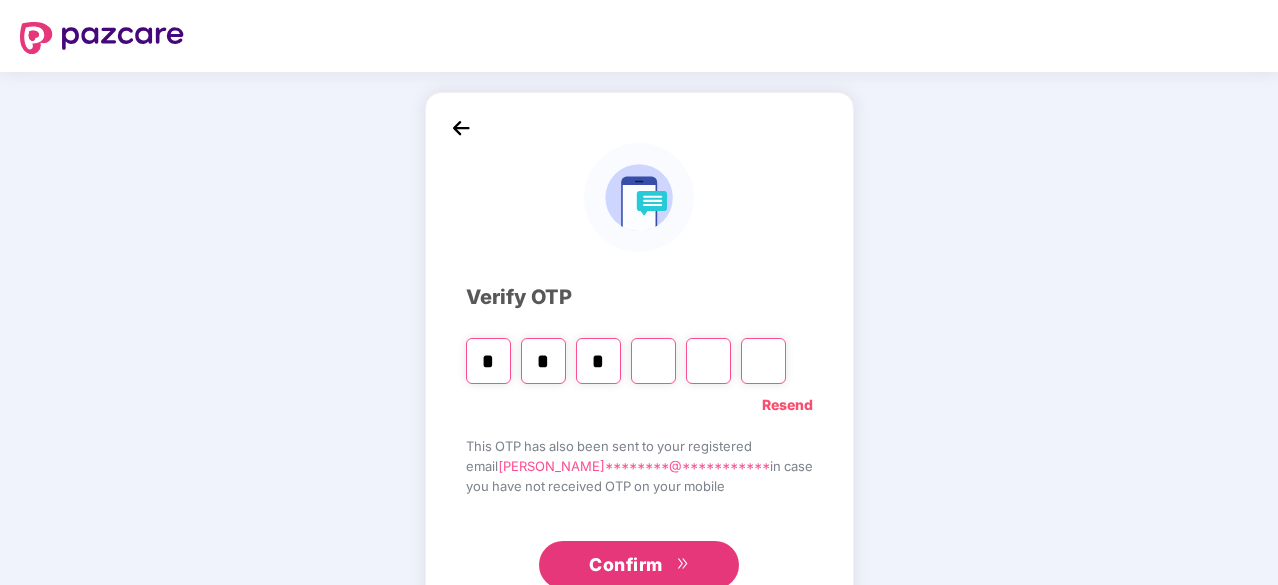 type on "*" 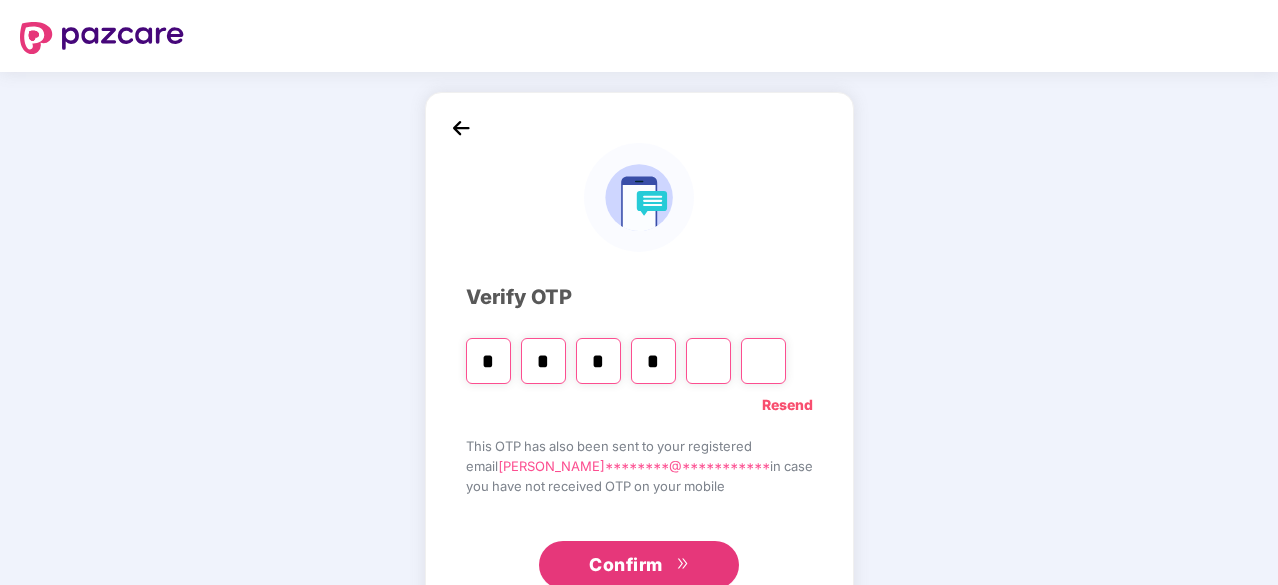type on "*" 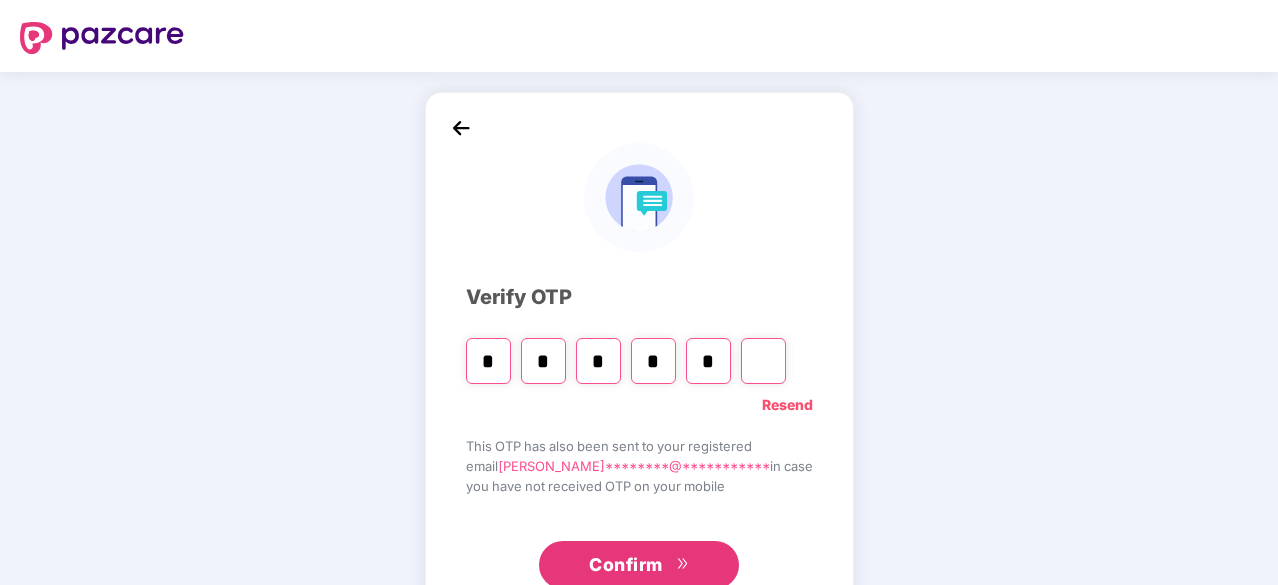 type on "*" 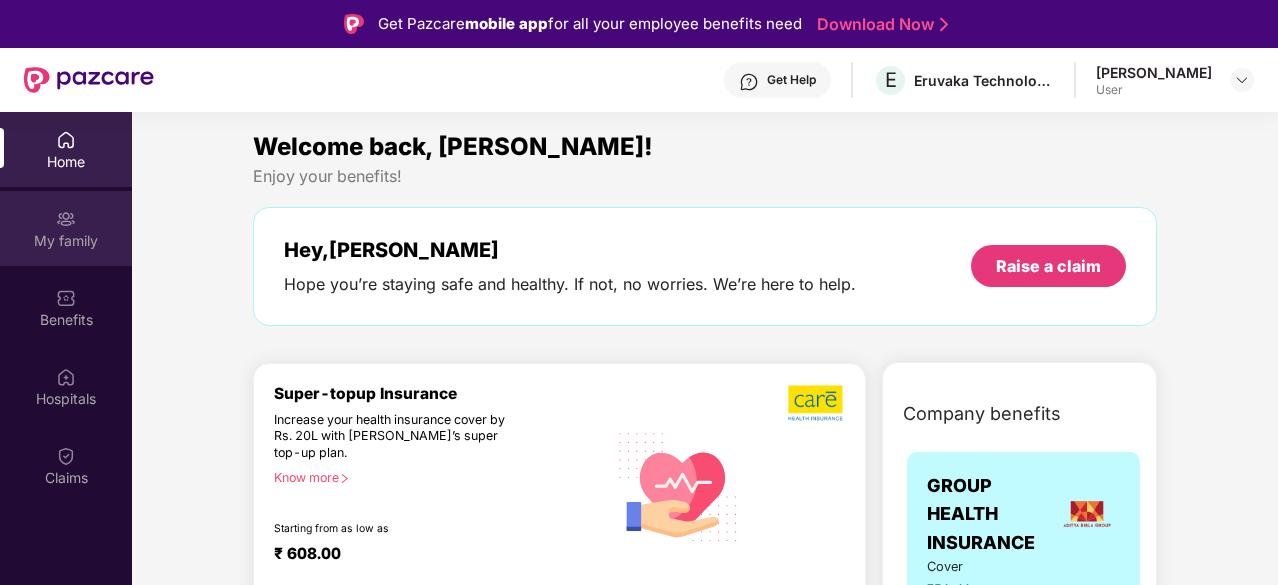 click at bounding box center (66, 219) 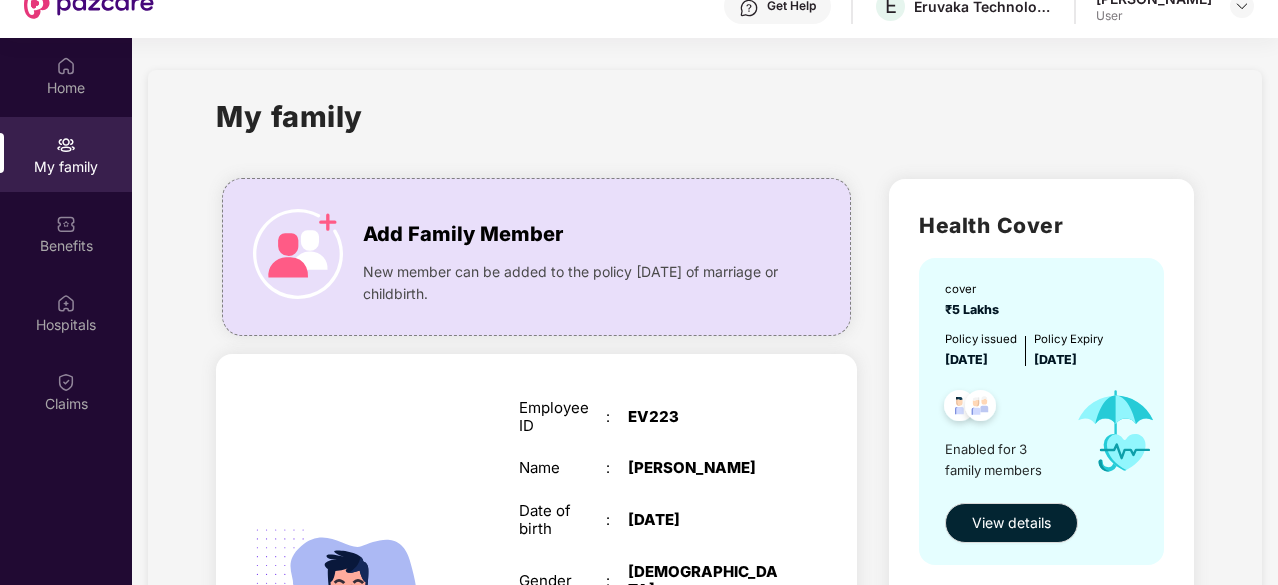 scroll, scrollTop: 112, scrollLeft: 0, axis: vertical 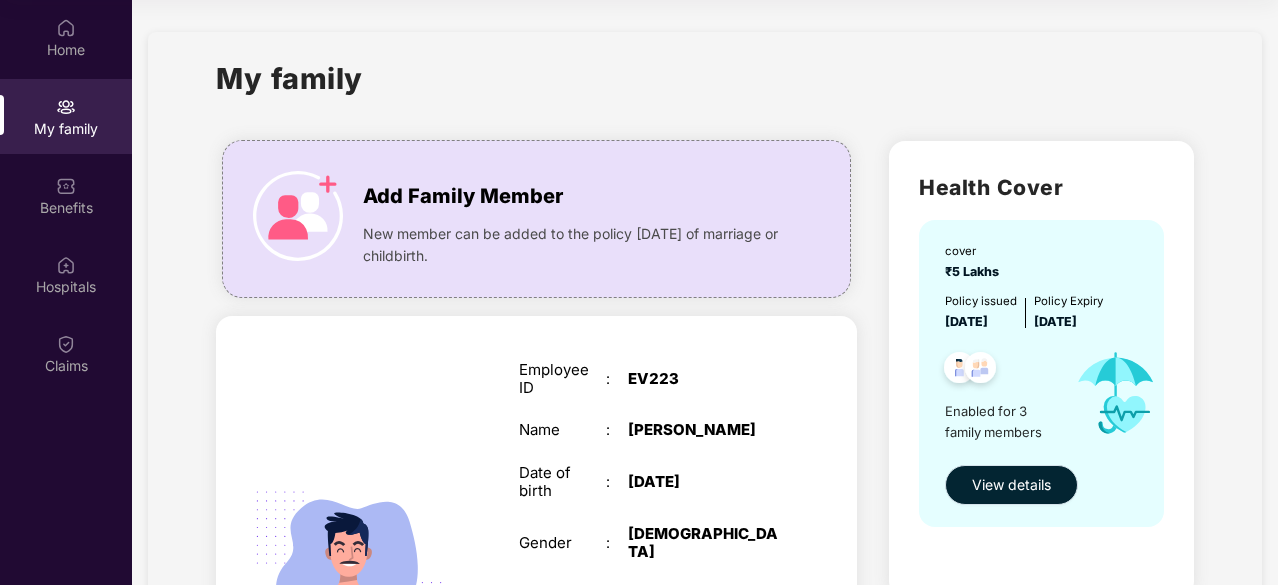 click on "View details" at bounding box center (1011, 485) 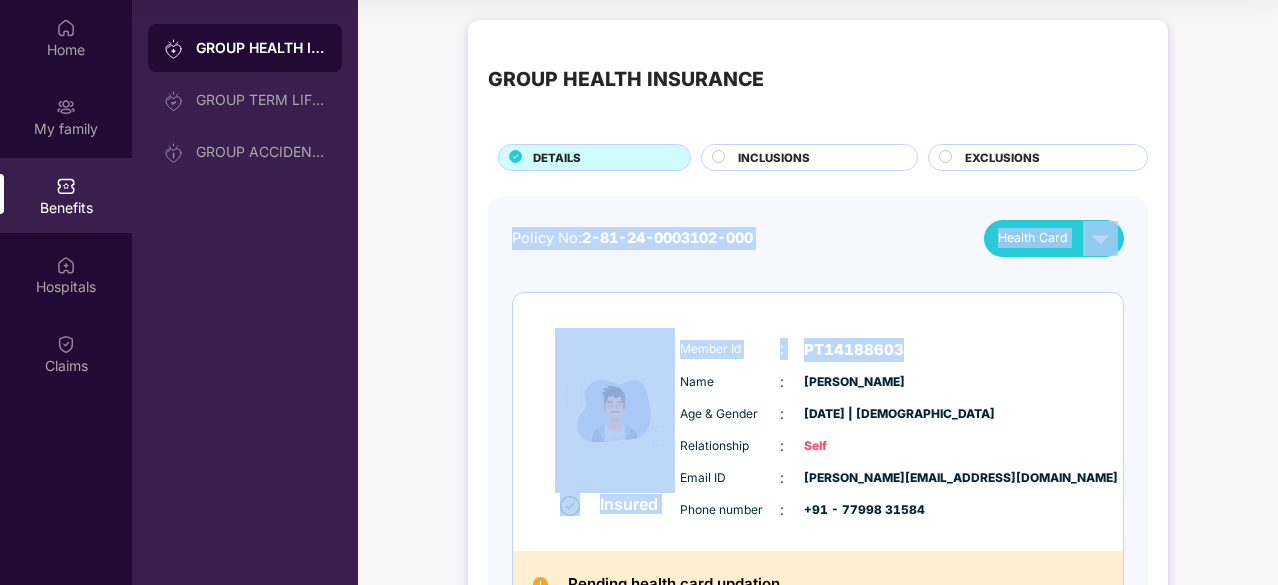 drag, startPoint x: 1273, startPoint y: 165, endPoint x: 1279, endPoint y: 317, distance: 152.11838 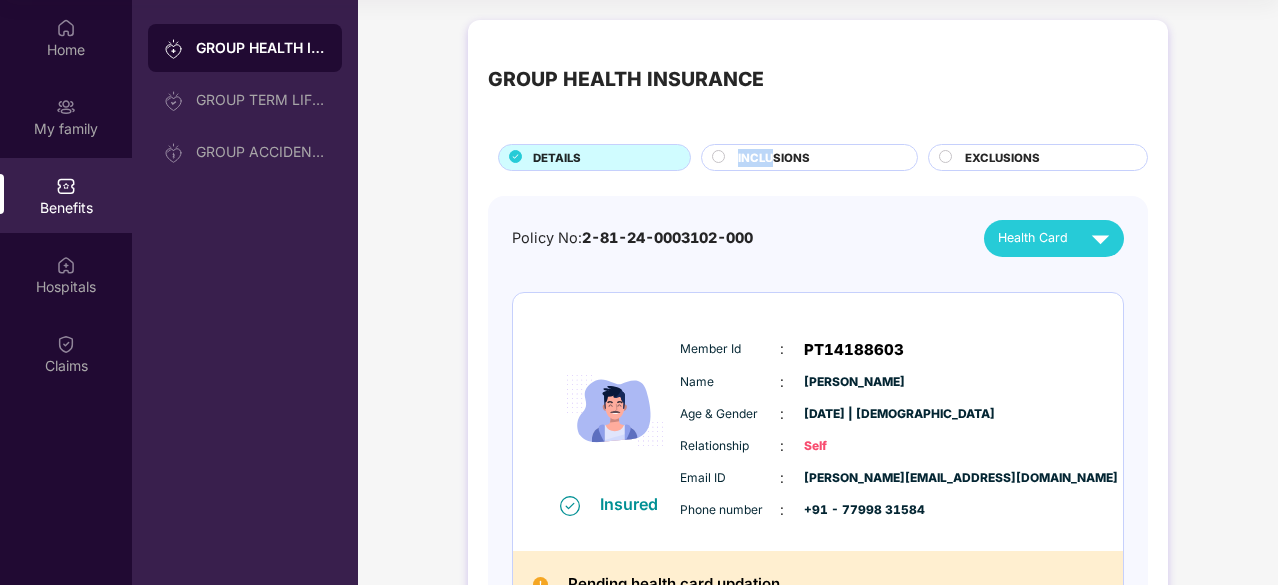 drag, startPoint x: 794, startPoint y: 140, endPoint x: 772, endPoint y: 158, distance: 28.42534 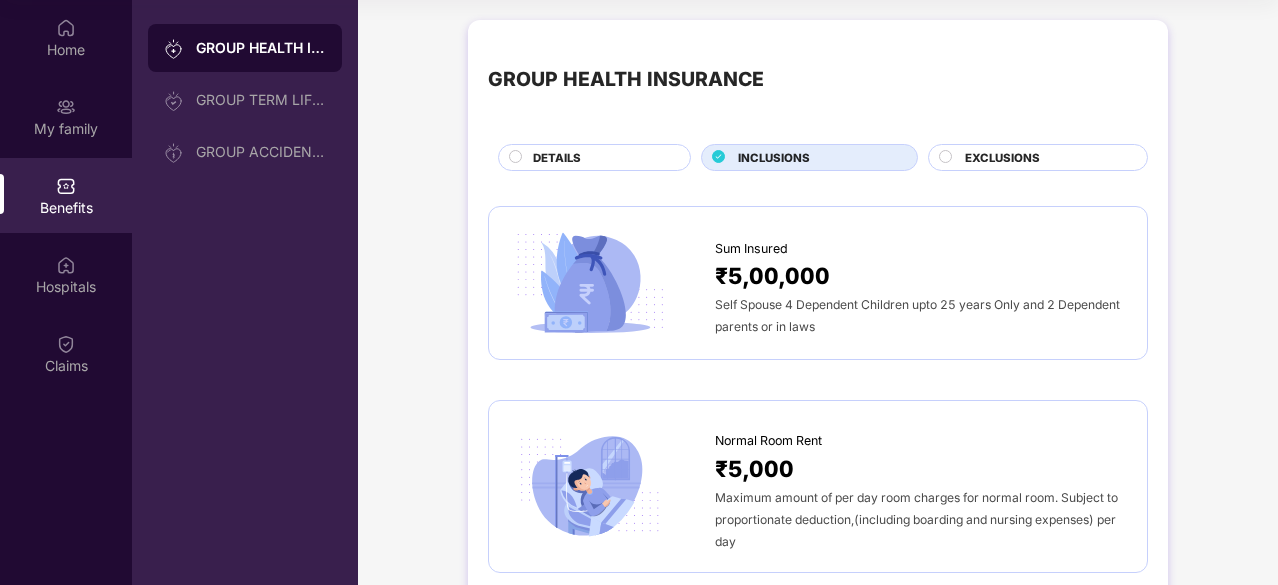 click on "INCLUSIONS" at bounding box center [774, 158] 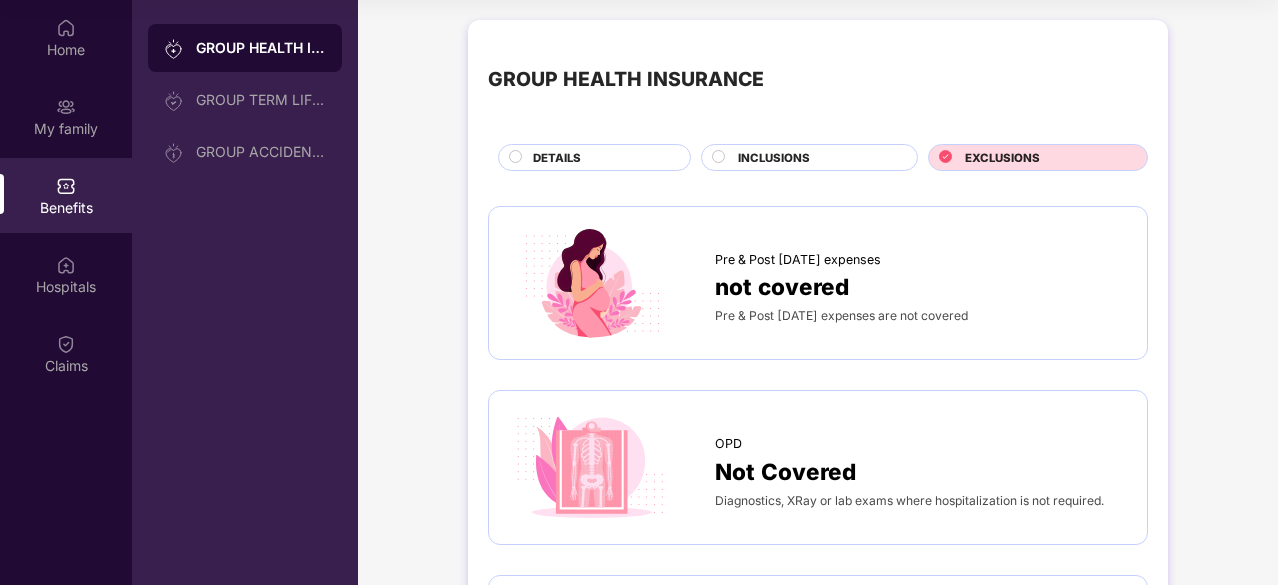 click on "INCLUSIONS" at bounding box center (774, 158) 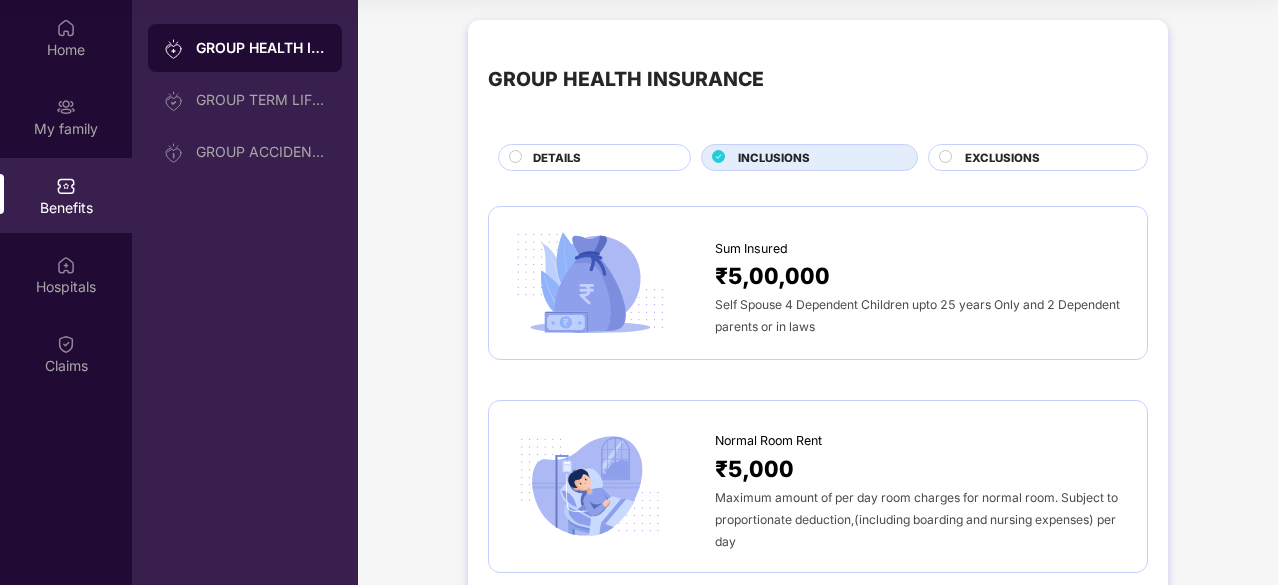 click on "DETAILS" at bounding box center (601, 159) 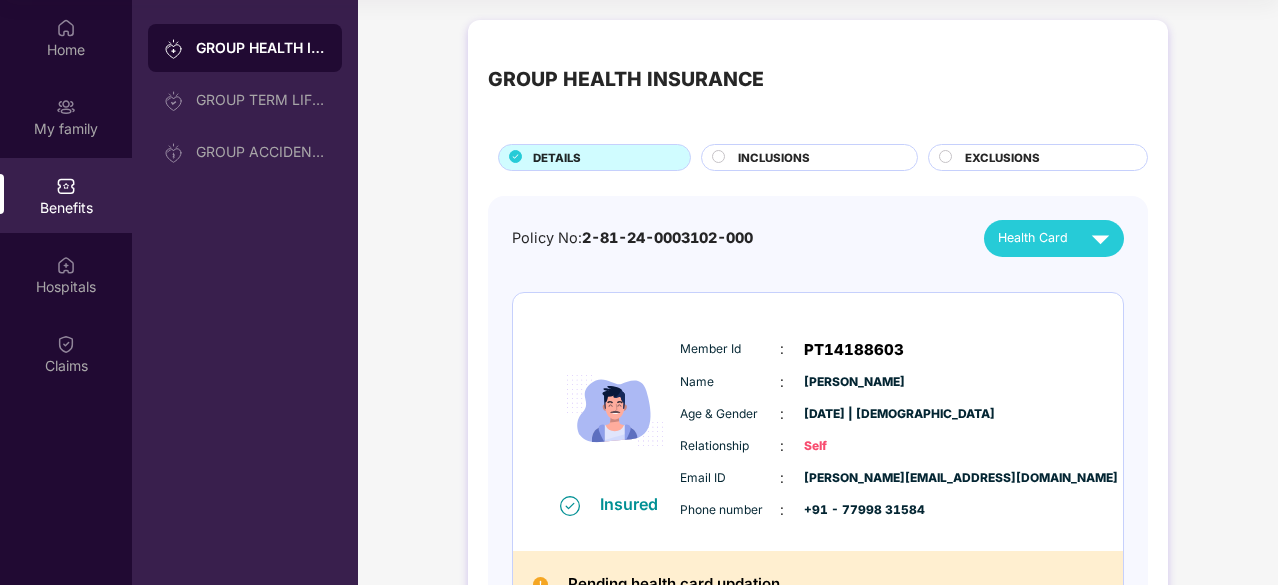 click on "GROUP HEALTH INSURANCE DETAILS INCLUSIONS EXCLUSIONS Policy No:  2-81-24-0003102-000 Health Card Insured Member Id : PT14188603 Name : Rupesh Kumar Age & Gender : 10 Jan 1986 | Male Relationship : Self Email ID : rupesh.kumar@eruvaka.com Phone number : +91 - 77998 31584 Pending health card updation Insured Member Id : PT14188637 Name : Bajrang Prasad Age & Gender : 10 Jan 1948 | Male Relationship : Father Email ID : rupesh.kumar@eruvaka.com Phone number : +91 - 77998 31584 Insured Member Id : PT14188628 Name : Kaushalya Devi Age & Gender : 15 Jan 1951 | Female Relationship : Mother Email ID : rupesh.kumar@eruvaka.com Phone number : +91 - 77998 31584" at bounding box center [818, 661] 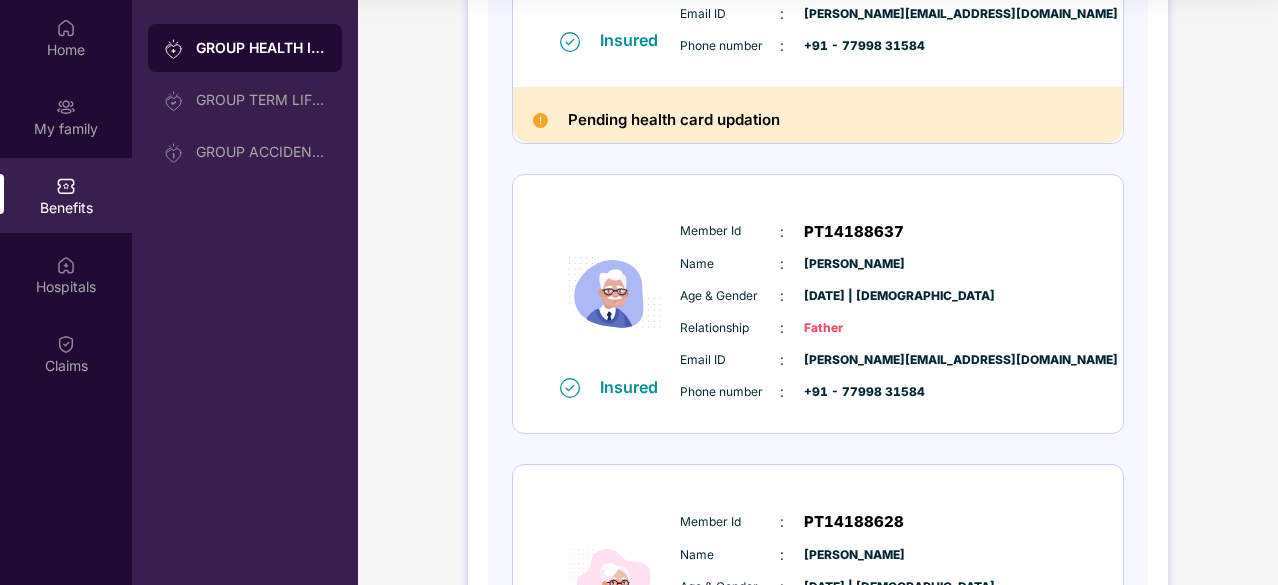 scroll, scrollTop: 138, scrollLeft: 0, axis: vertical 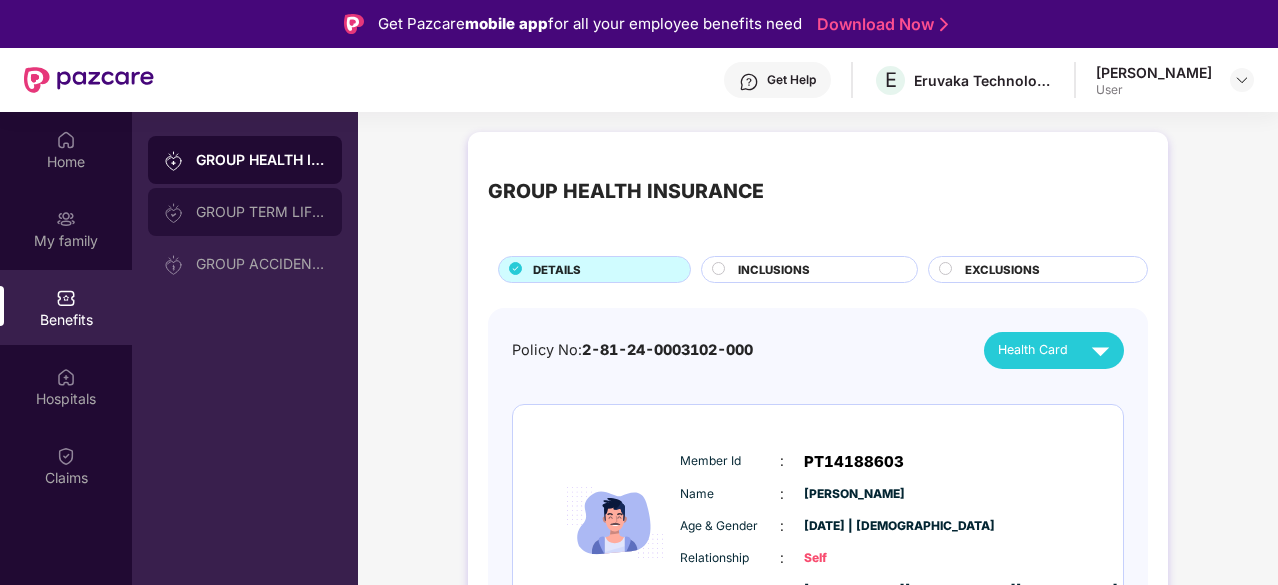 click on "GROUP TERM LIFE INSURANCE" at bounding box center (261, 212) 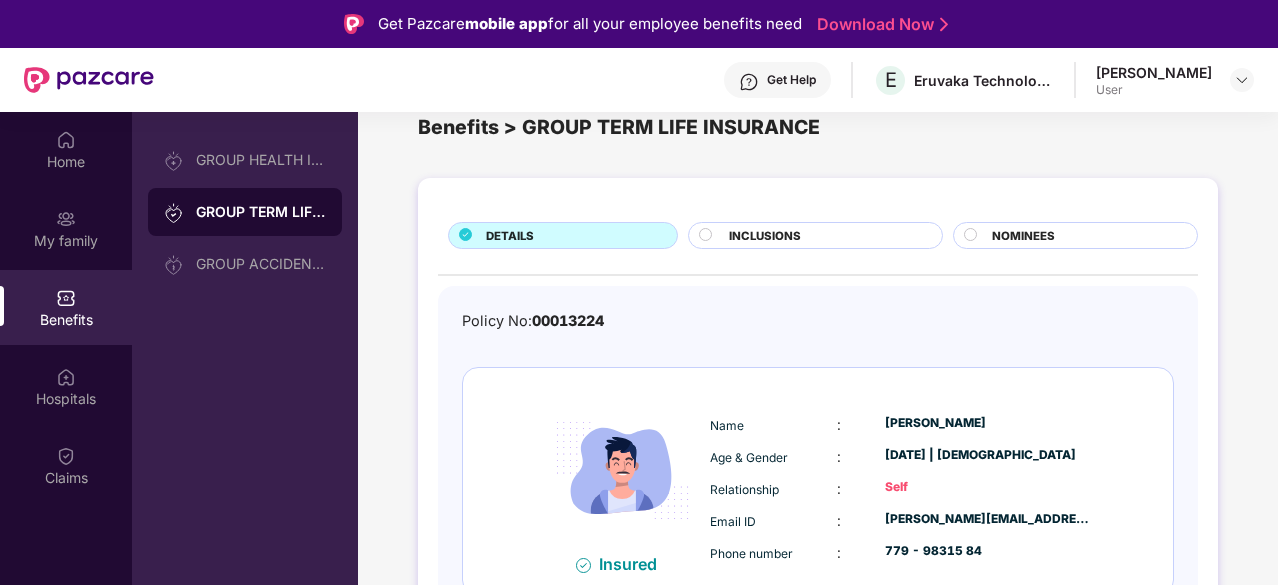 scroll, scrollTop: 61, scrollLeft: 0, axis: vertical 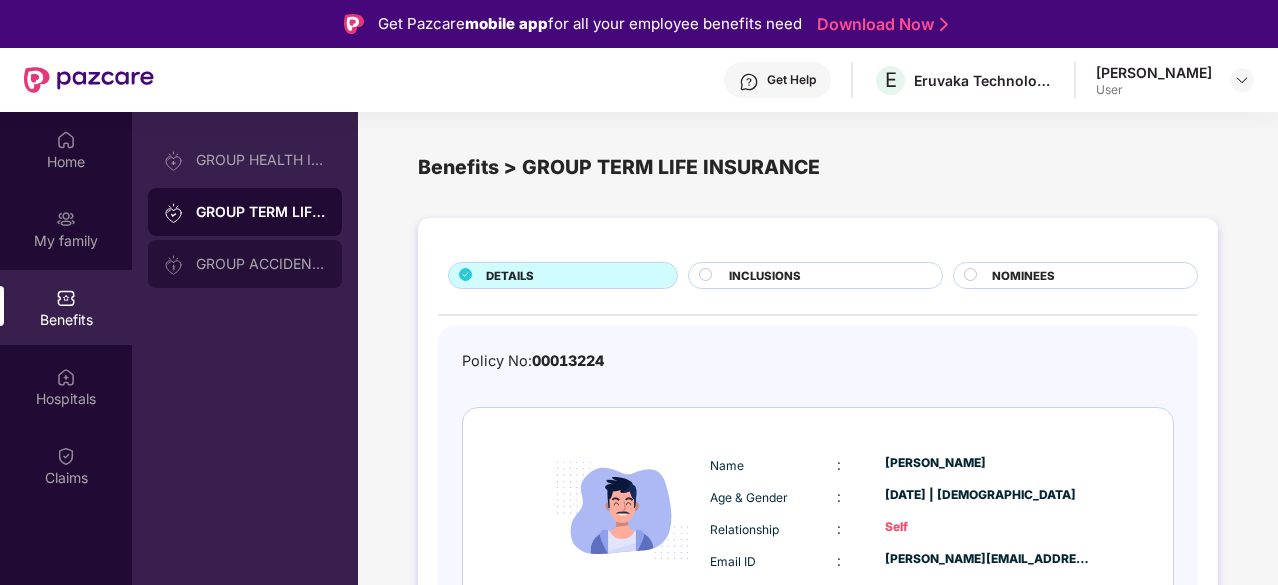 click on "GROUP ACCIDENTAL INSURANCE" at bounding box center (245, 264) 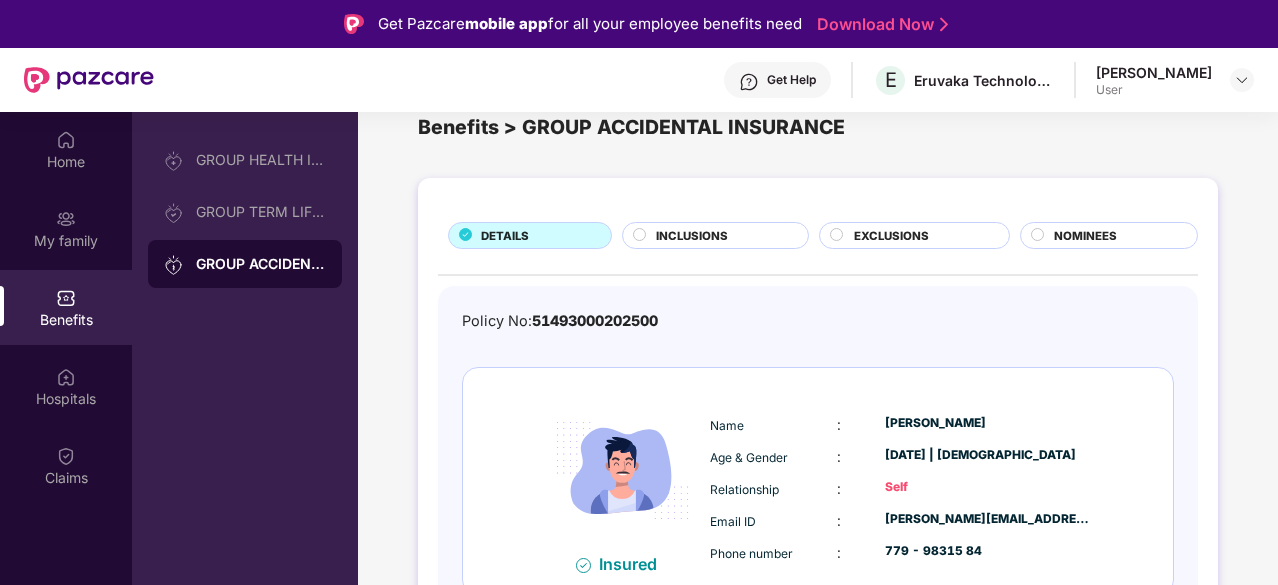 scroll, scrollTop: 61, scrollLeft: 0, axis: vertical 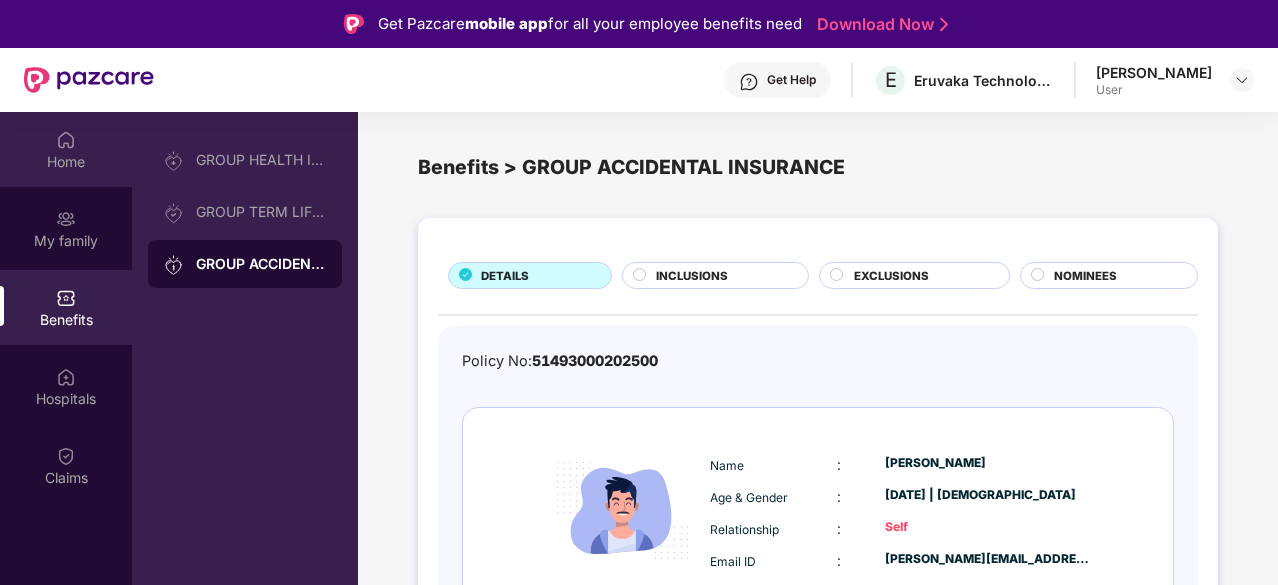 click on "Home" at bounding box center [66, 162] 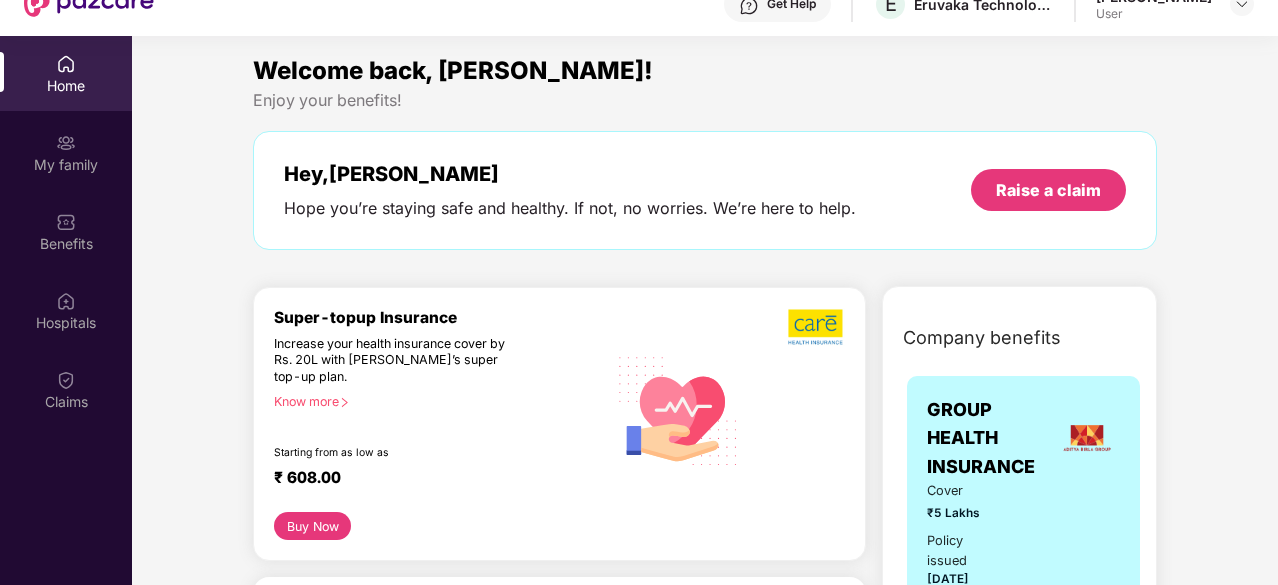 scroll, scrollTop: 112, scrollLeft: 0, axis: vertical 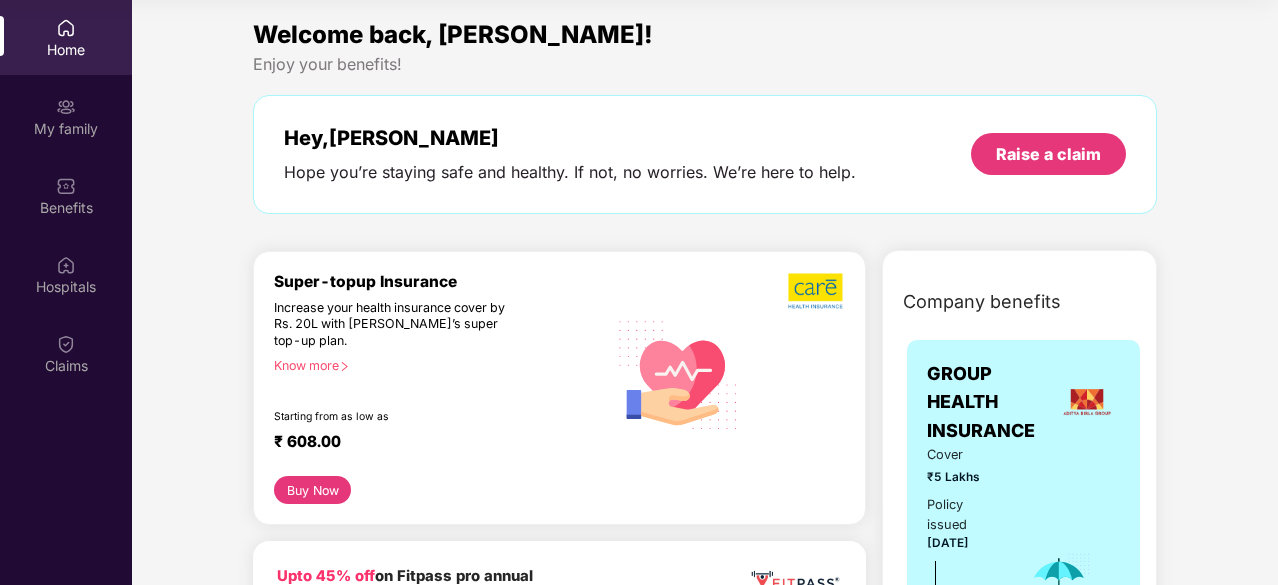 click on "Welcome back, Rupesh! Enjoy your benefits! Hey,  Rupesh Hope you’re staying safe and healthy. If not, no worries. We’re here to help. Raise a claim Super-topup Insurance Increase your health insurance cover by Rs. 20L with PazCare’s super top-up plan. Know more  Starting from as low as ₹ 608.00 Buy Now Upto 45% off  on Fitpass pro annual membership plan Unlimited access to 8,100 gyms and fitness studios across India Free Noise smartwatch  worth ₹5,999 to track your fitness progress Personalized diet plans from expert nutritionists             Frequently Asked Questions!        Buy Now Upto 30% off  on Cult Elite annual membership across India Unlimited access to all group classes at cult centers & ELITE/PRO GYMS in your city. 10% discount on Cult Store.  Registered mobile number should not have active memberships. Buy Now Doctor Consultation for your family Audio/Video consultation across multiple specialities Cover entire family (upto 5 members) Contact experts 24 X 7 Start Consultation Book Now" at bounding box center [705, 2692] 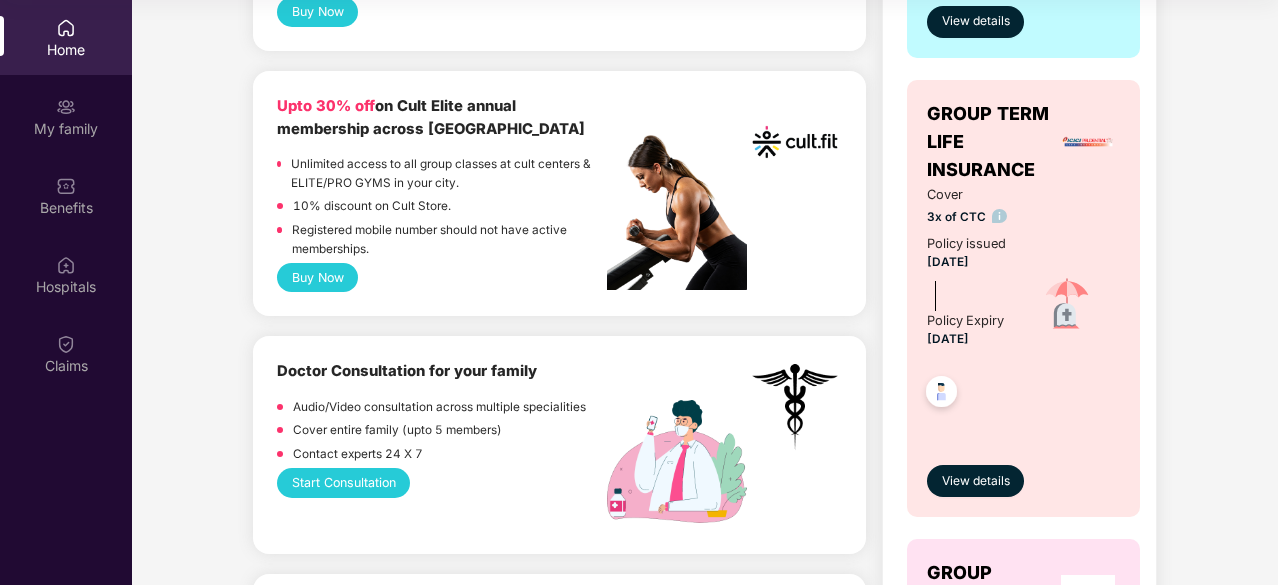 scroll, scrollTop: 800, scrollLeft: 0, axis: vertical 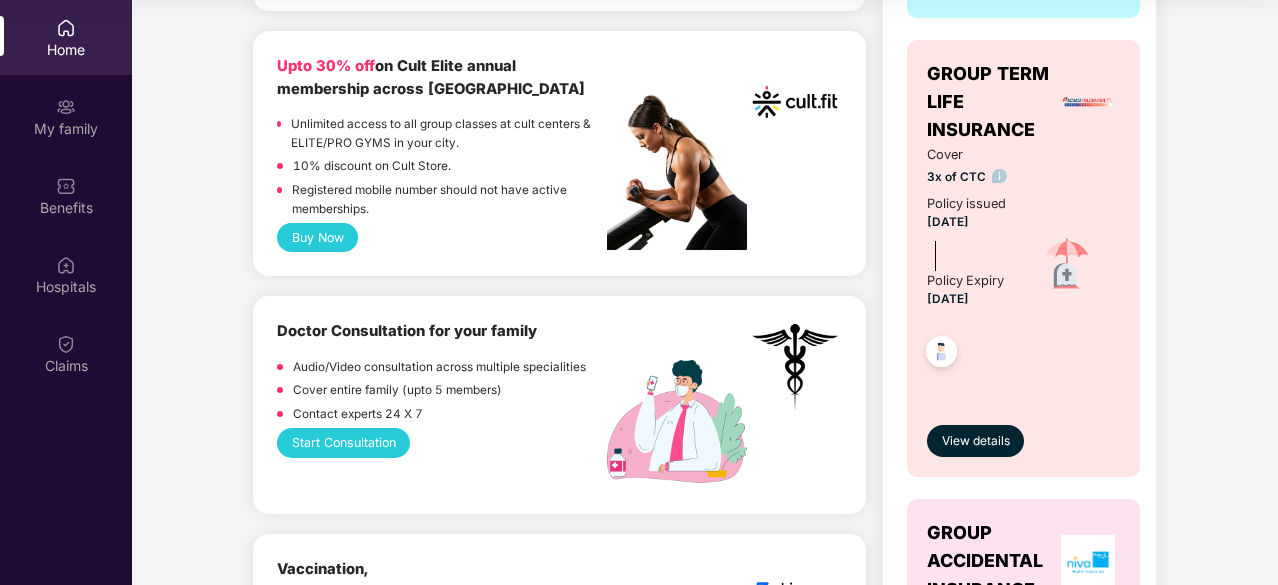 click on "Buy Now" at bounding box center (317, 237) 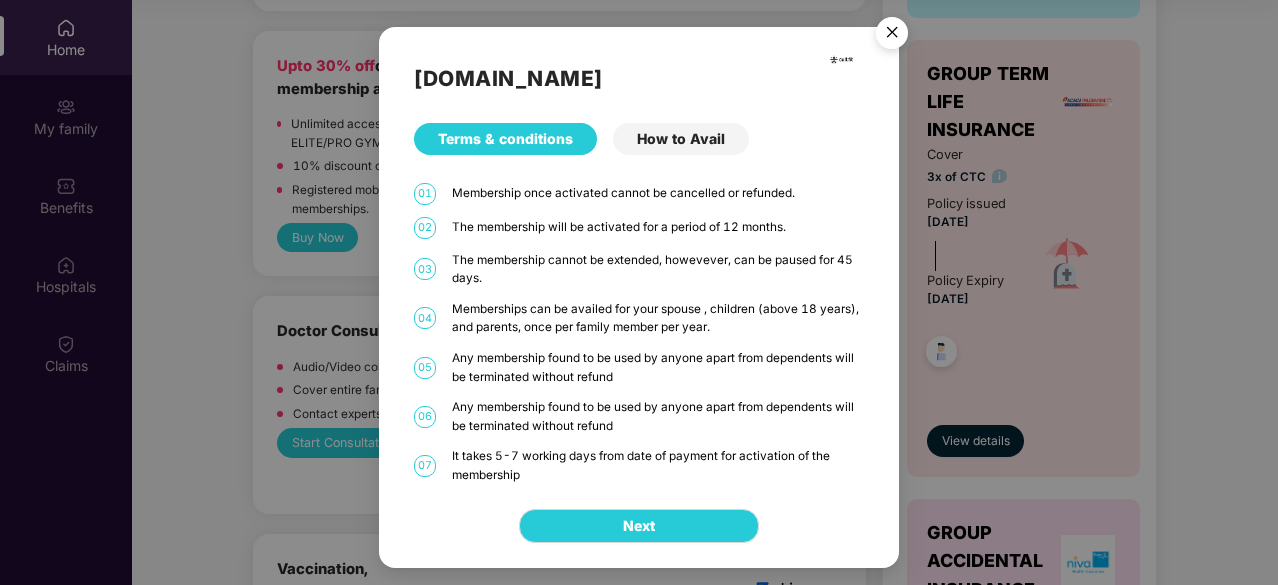 click on "How to Avail" at bounding box center (681, 139) 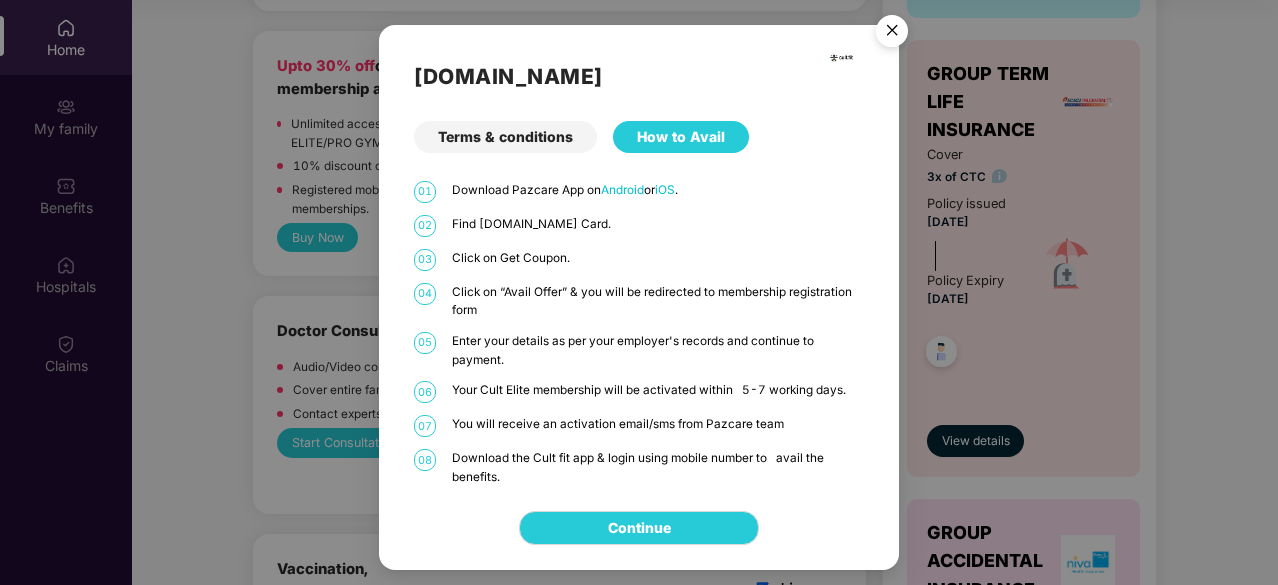 click at bounding box center [892, 34] 